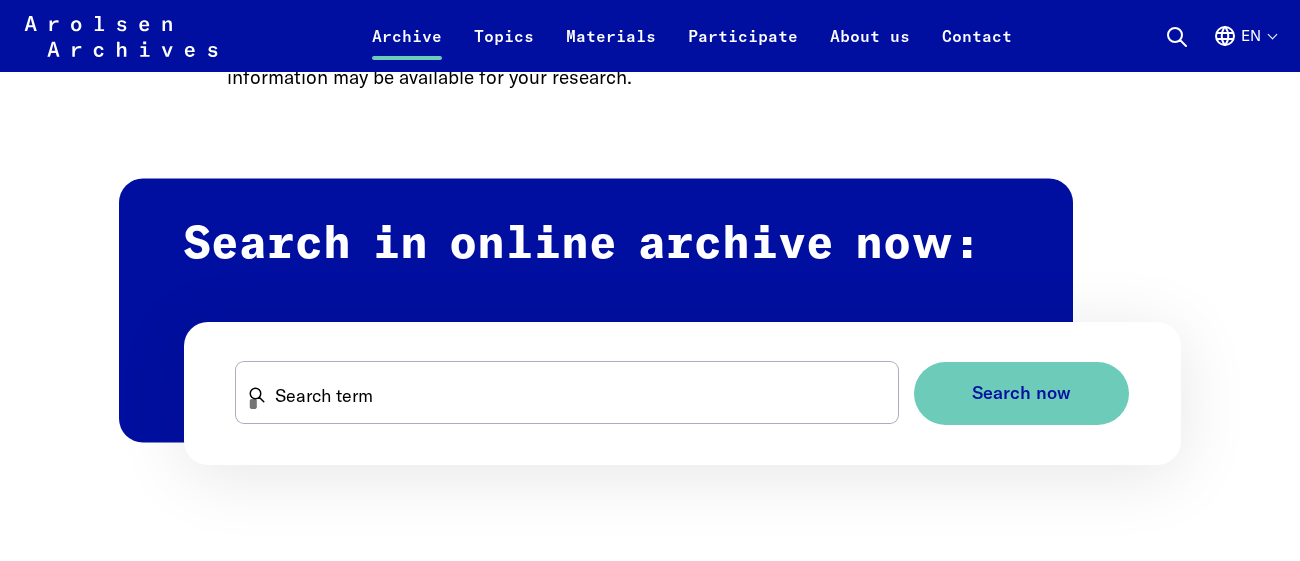 scroll, scrollTop: 1094, scrollLeft: 0, axis: vertical 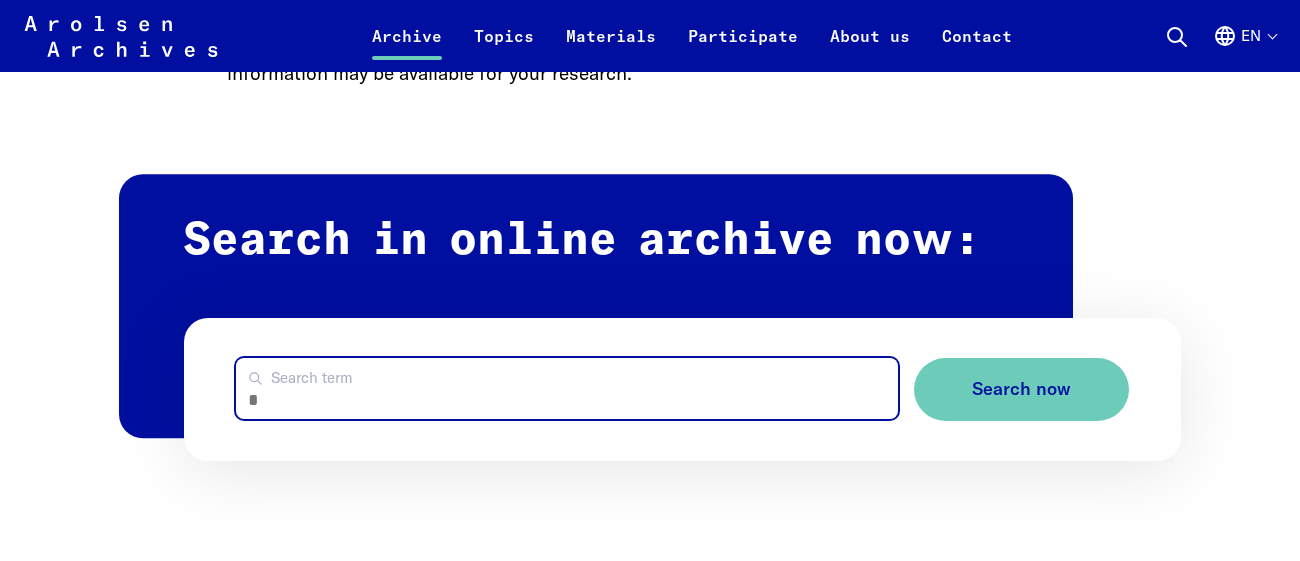 click on "Search term" at bounding box center (567, 388) 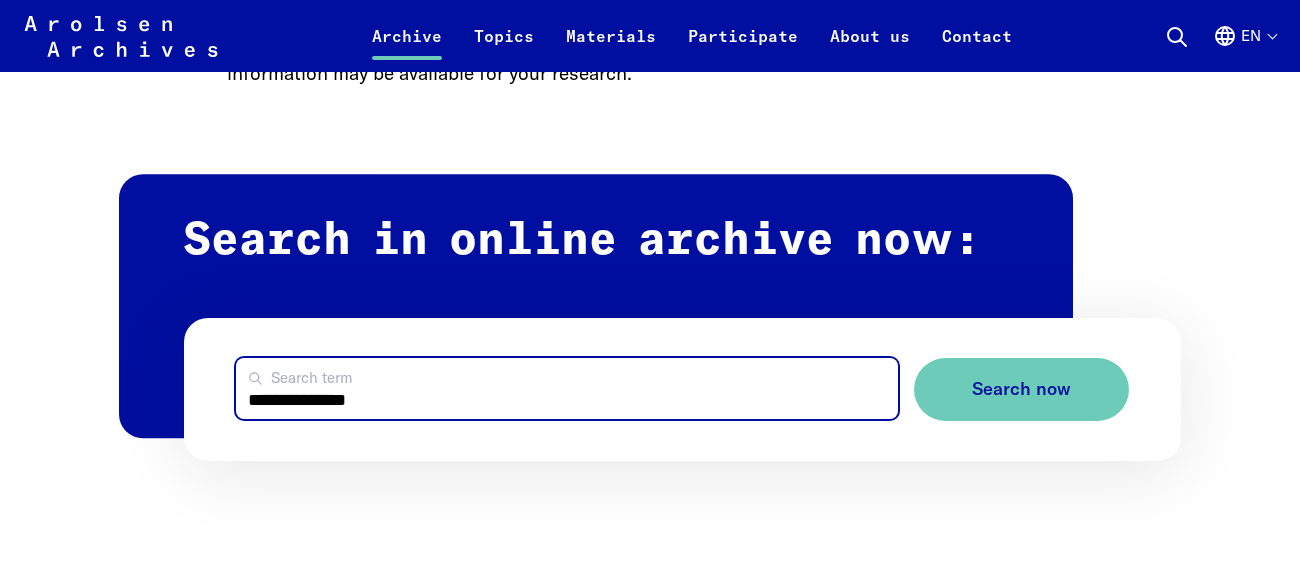type on "**********" 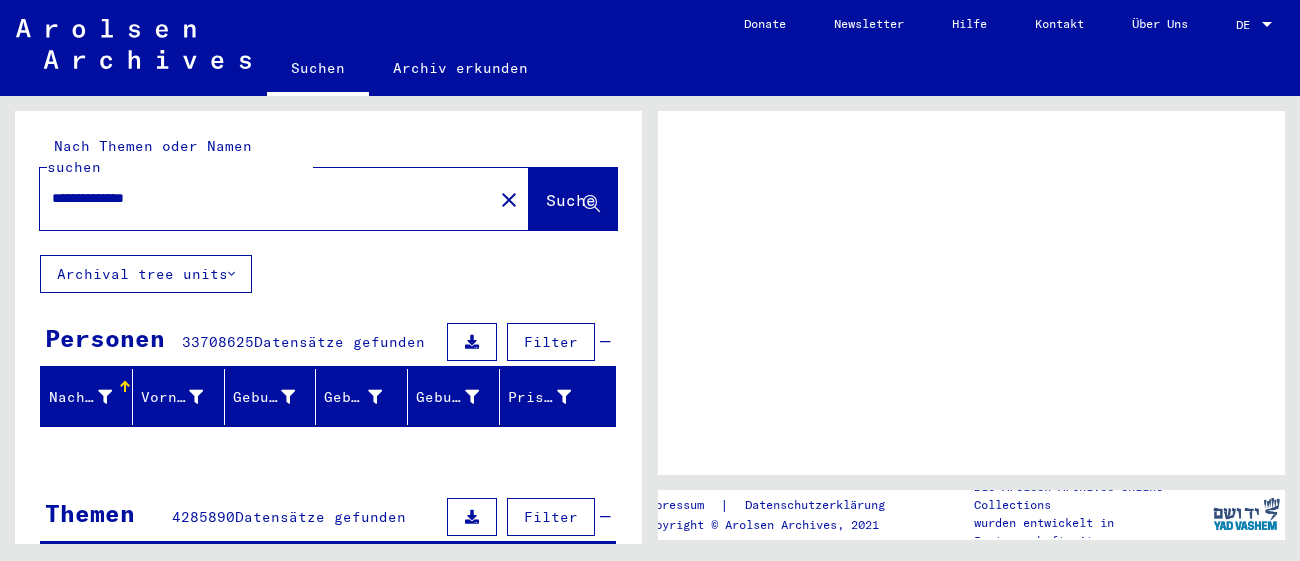 scroll, scrollTop: 0, scrollLeft: 0, axis: both 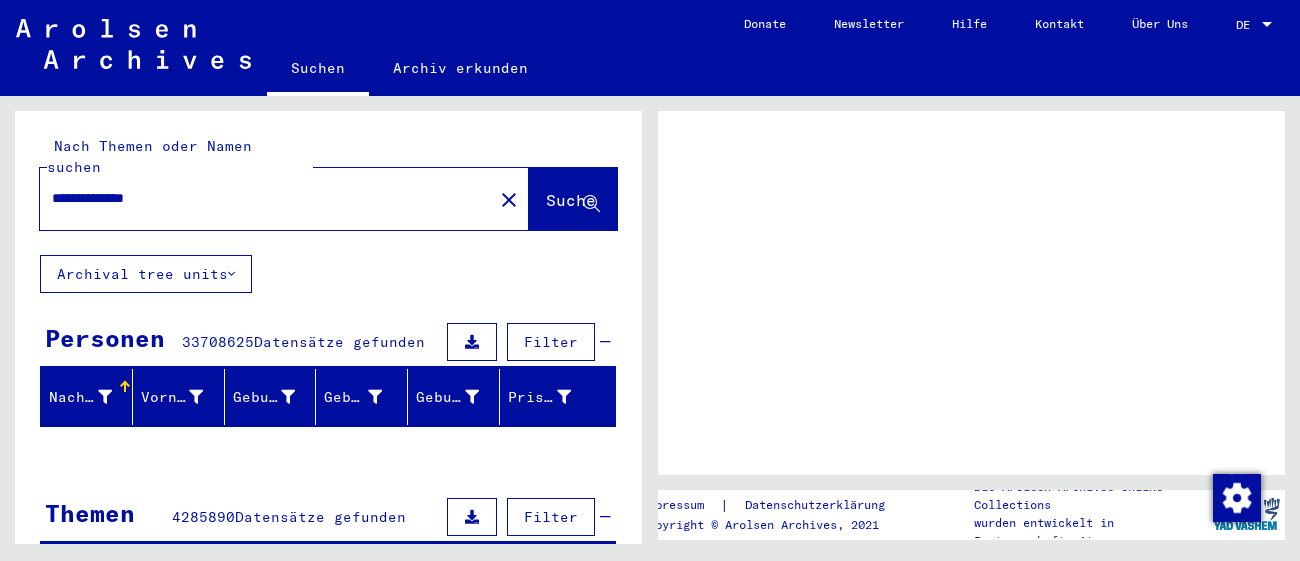 click at bounding box center (1267, 25) 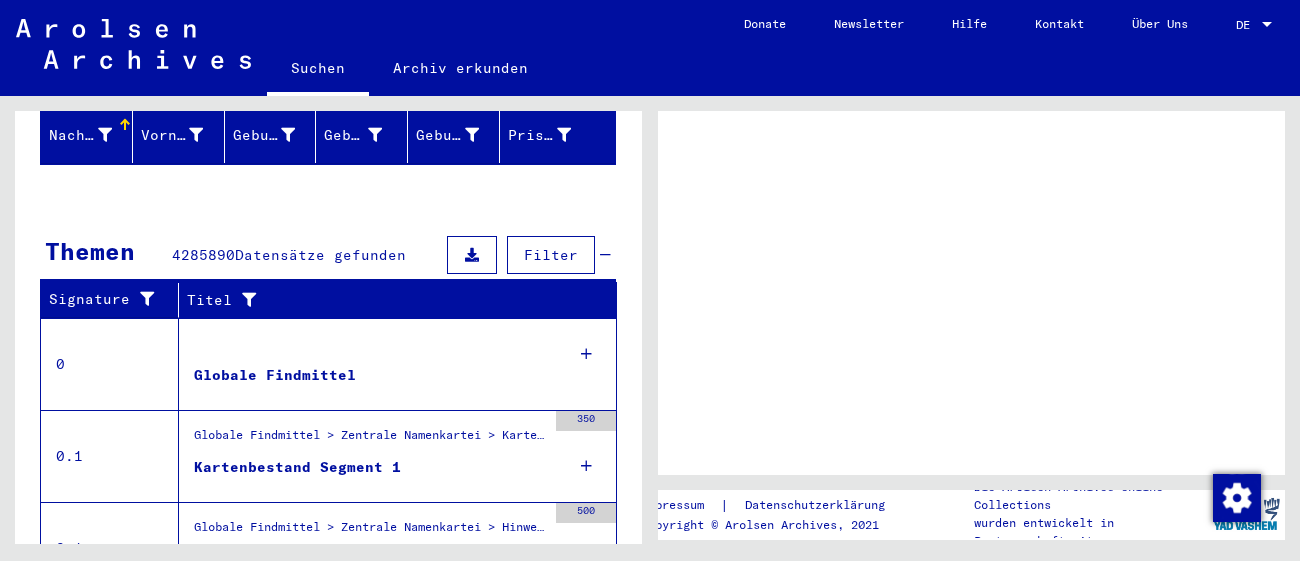 scroll, scrollTop: 266, scrollLeft: 0, axis: vertical 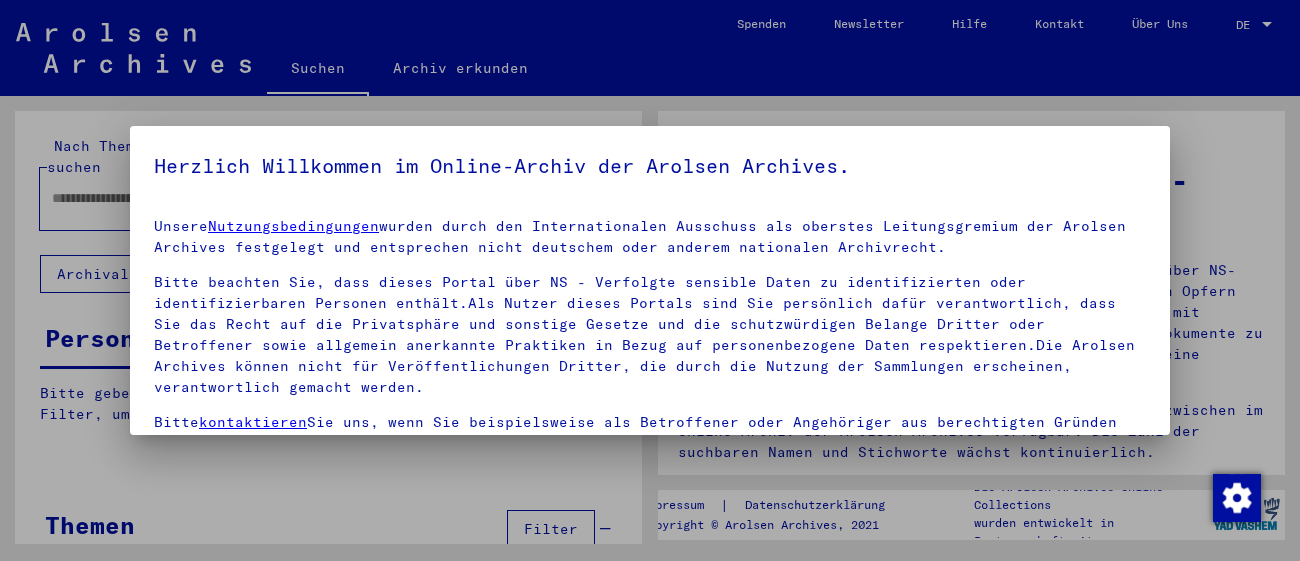 type on "**********" 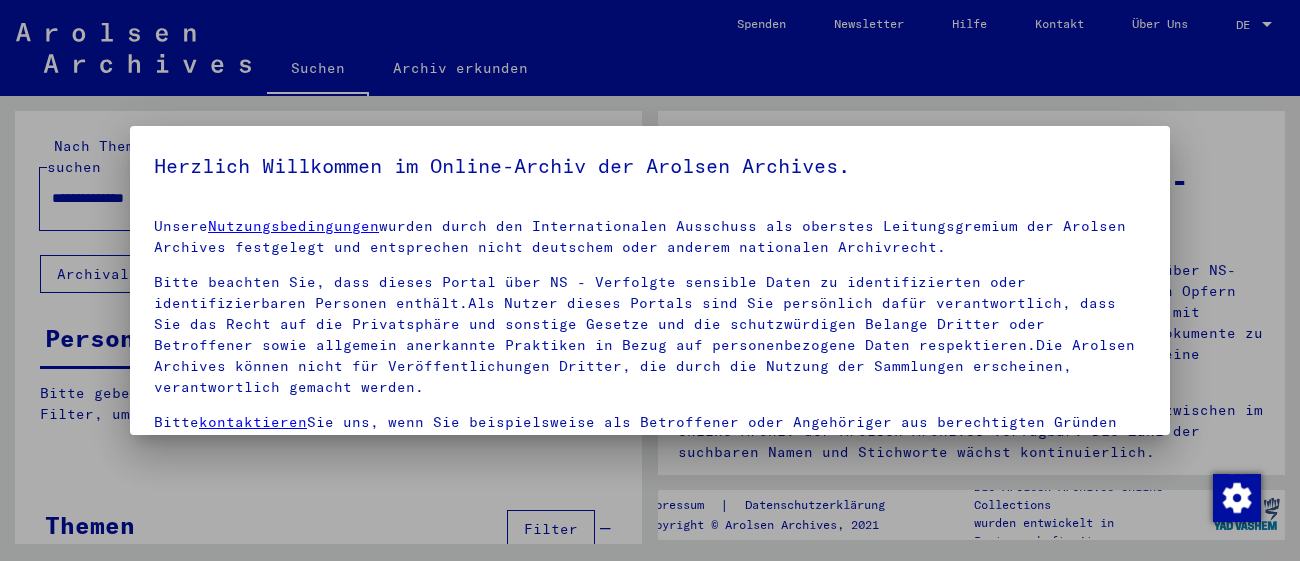 click at bounding box center [650, 280] 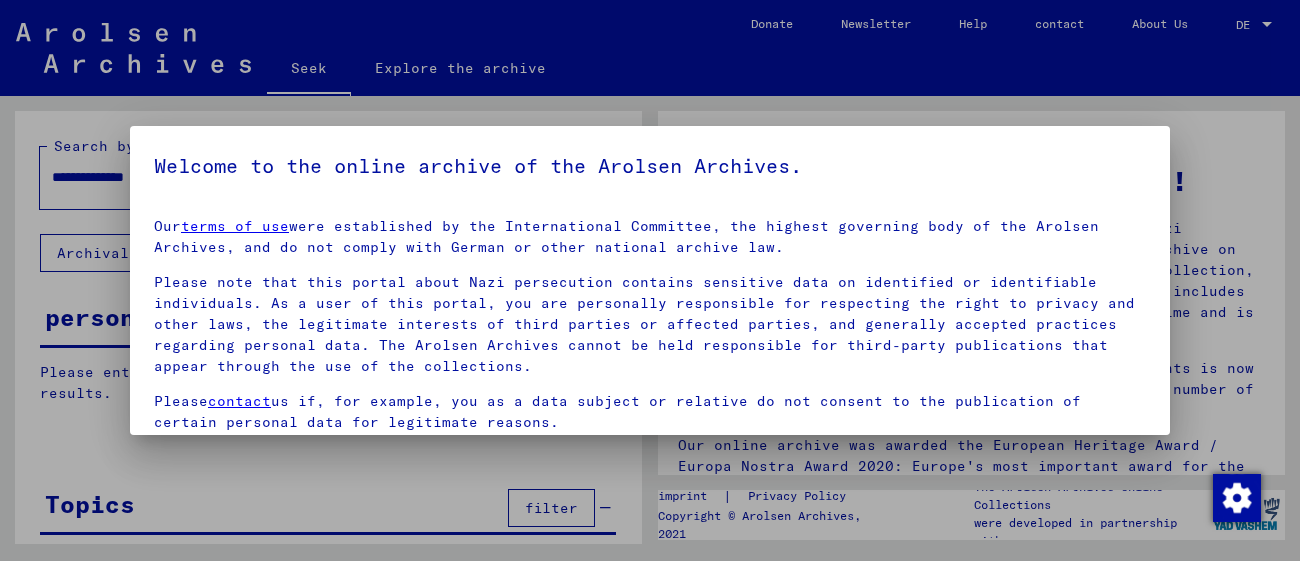 click at bounding box center (650, 280) 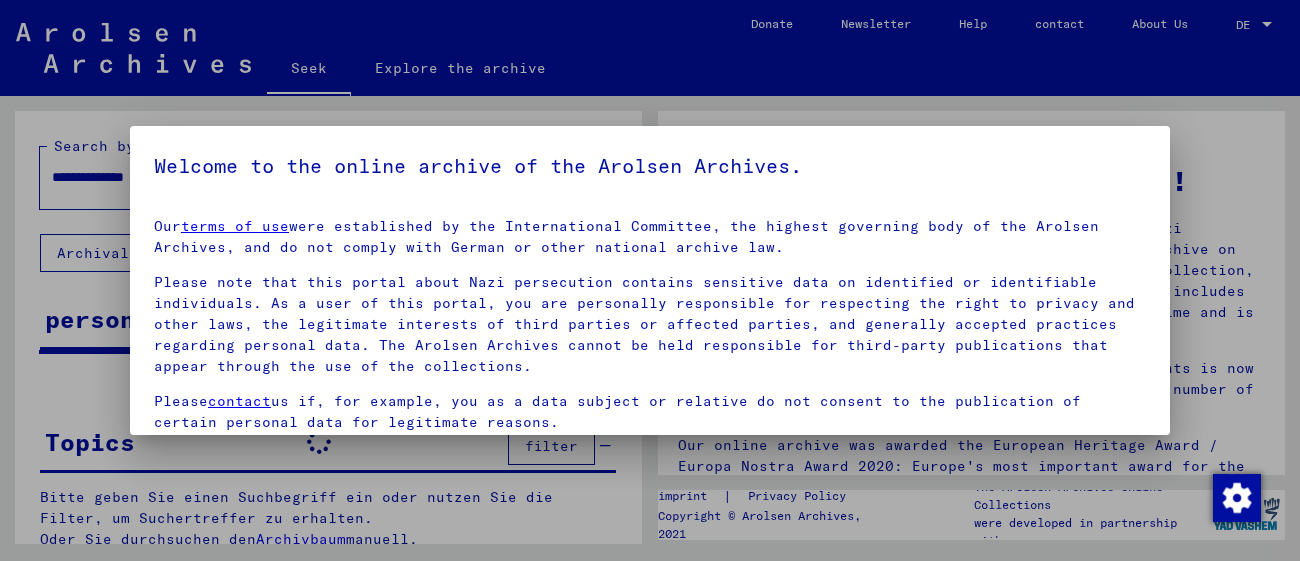scroll, scrollTop: 90, scrollLeft: 0, axis: vertical 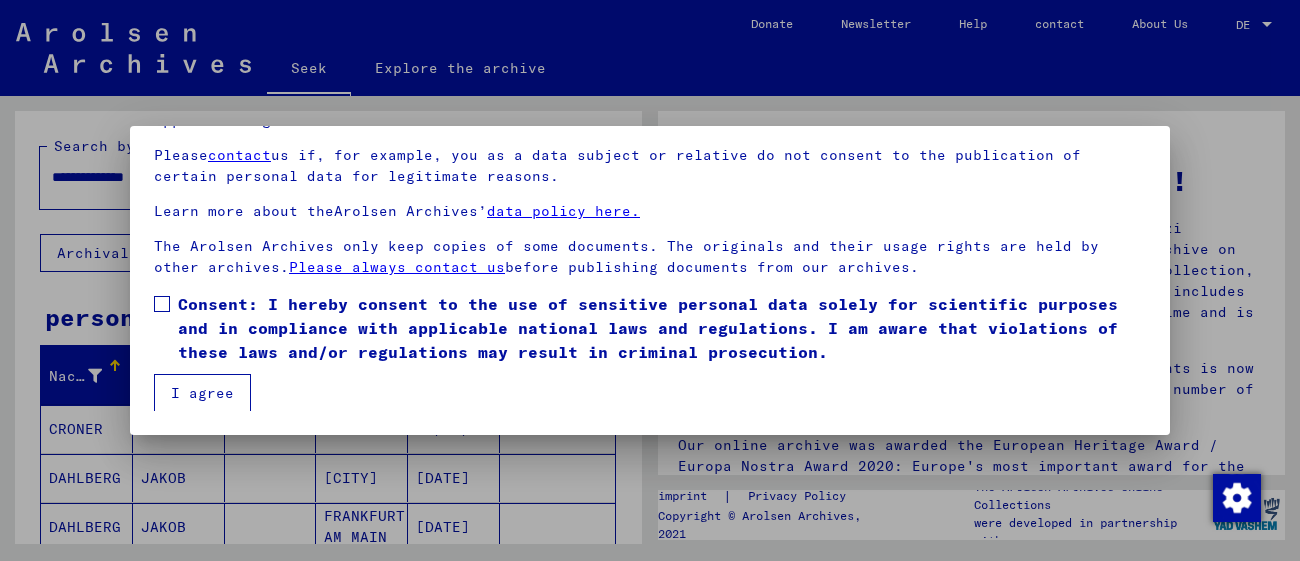 click at bounding box center (162, 304) 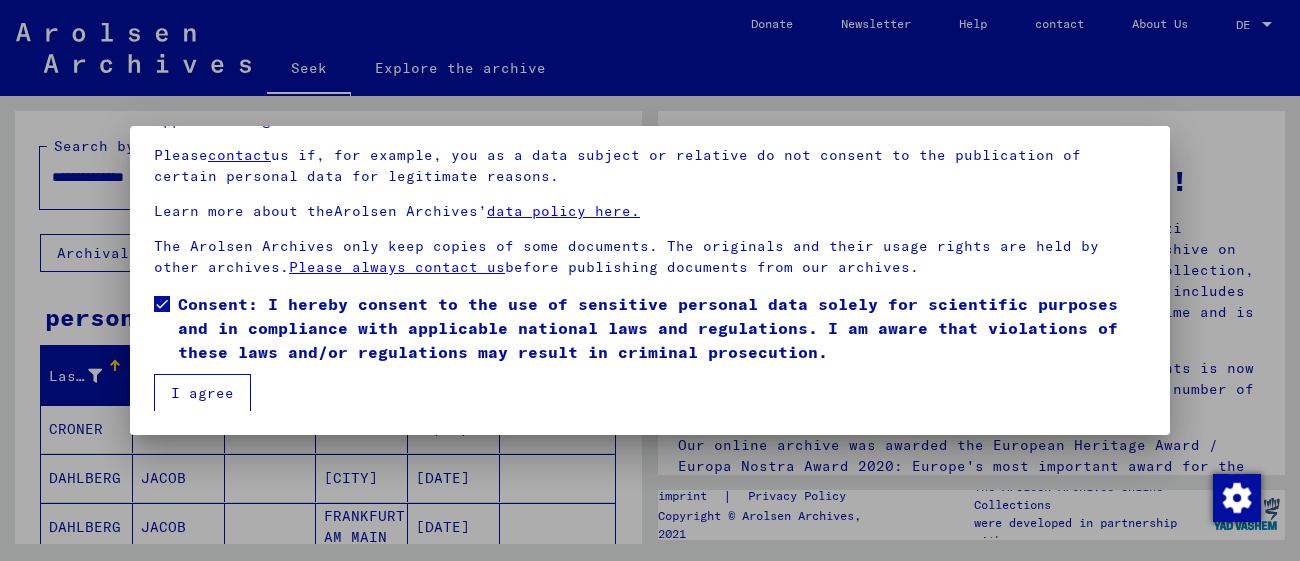 click on "I agree" at bounding box center (202, 393) 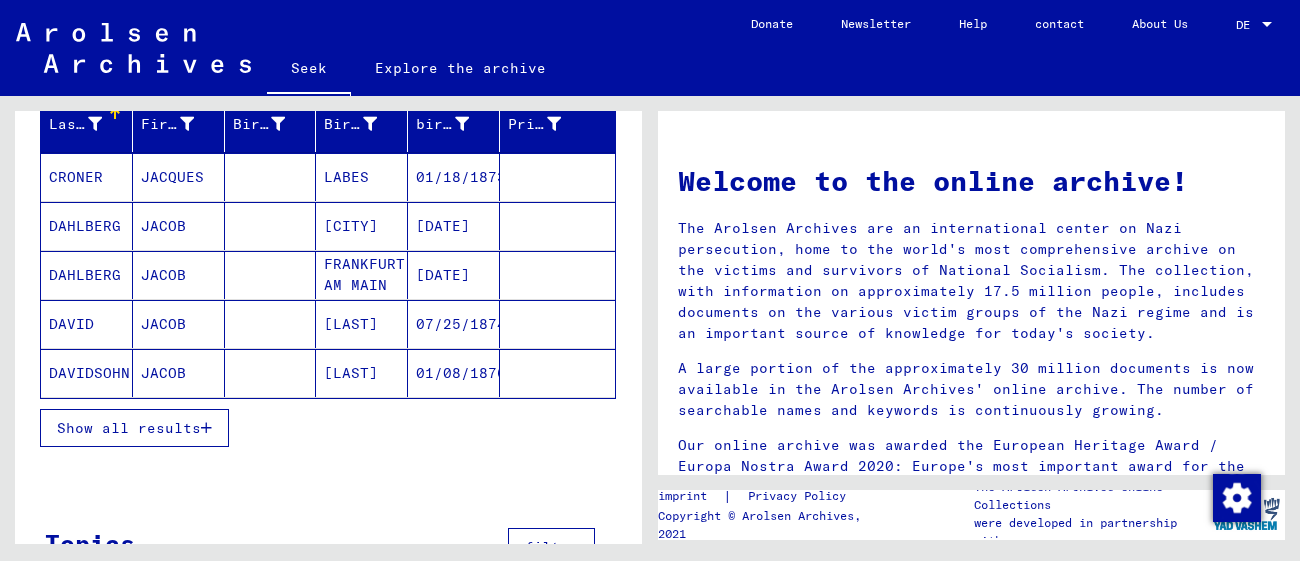 scroll, scrollTop: 263, scrollLeft: 0, axis: vertical 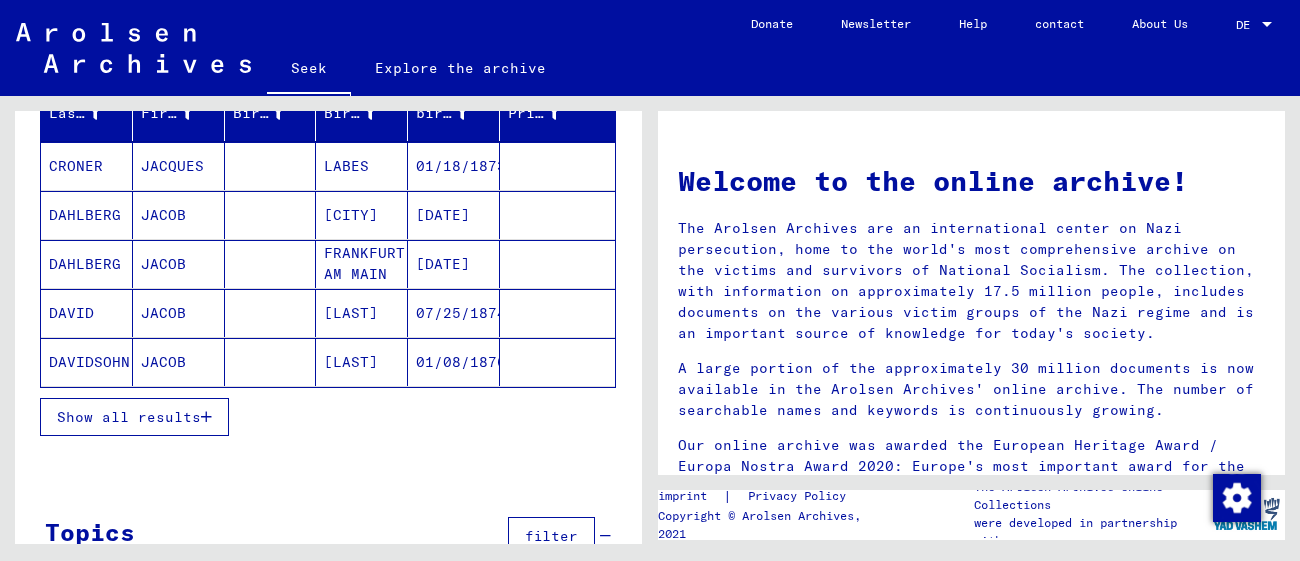 click on "Show all results" at bounding box center [129, 417] 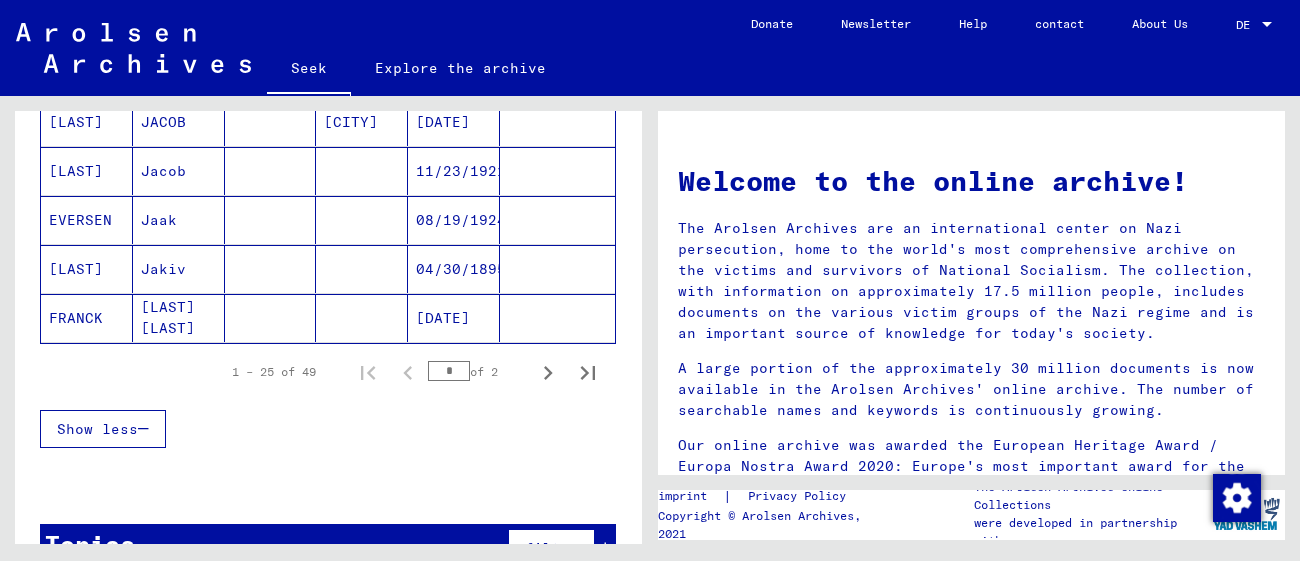 scroll, scrollTop: 1289, scrollLeft: 0, axis: vertical 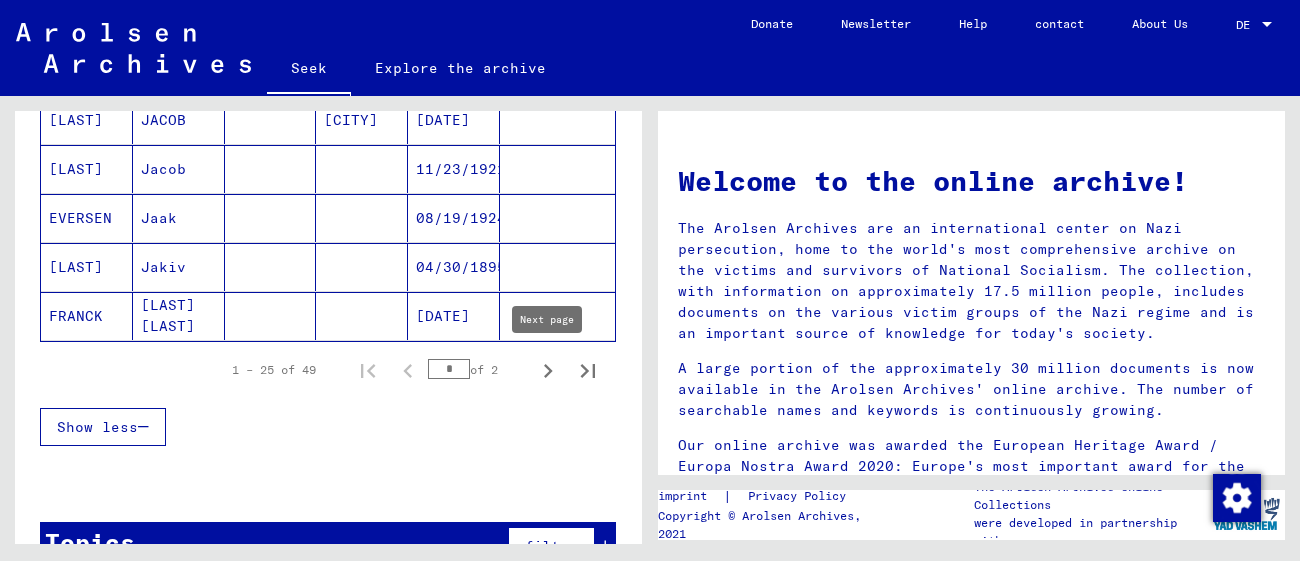 click 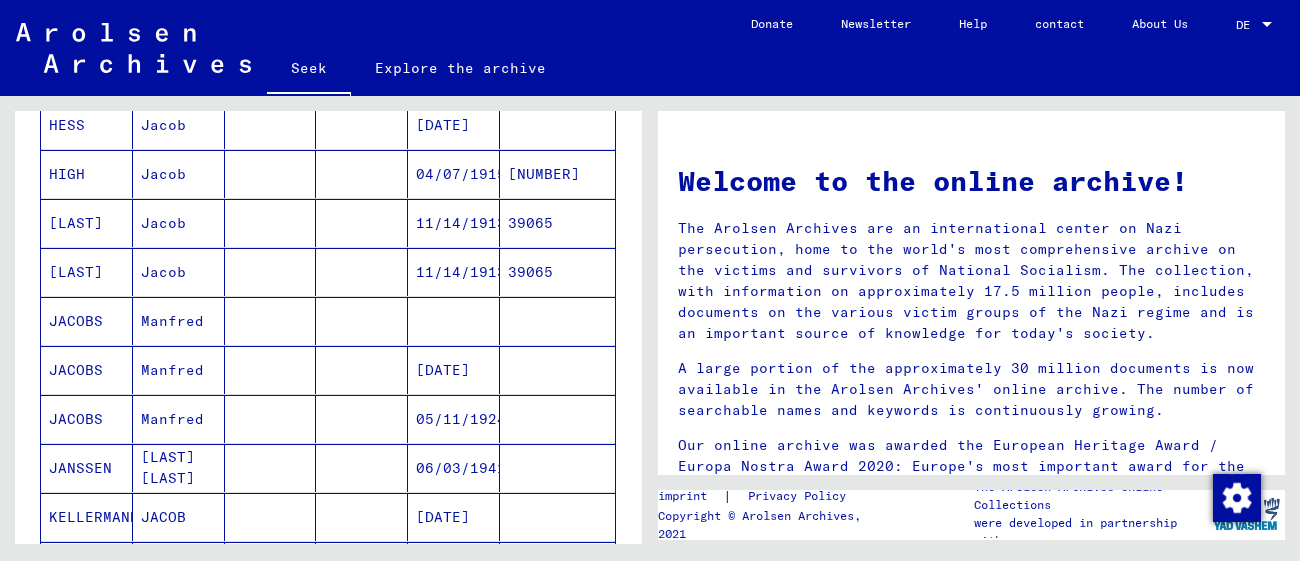 scroll, scrollTop: 701, scrollLeft: 0, axis: vertical 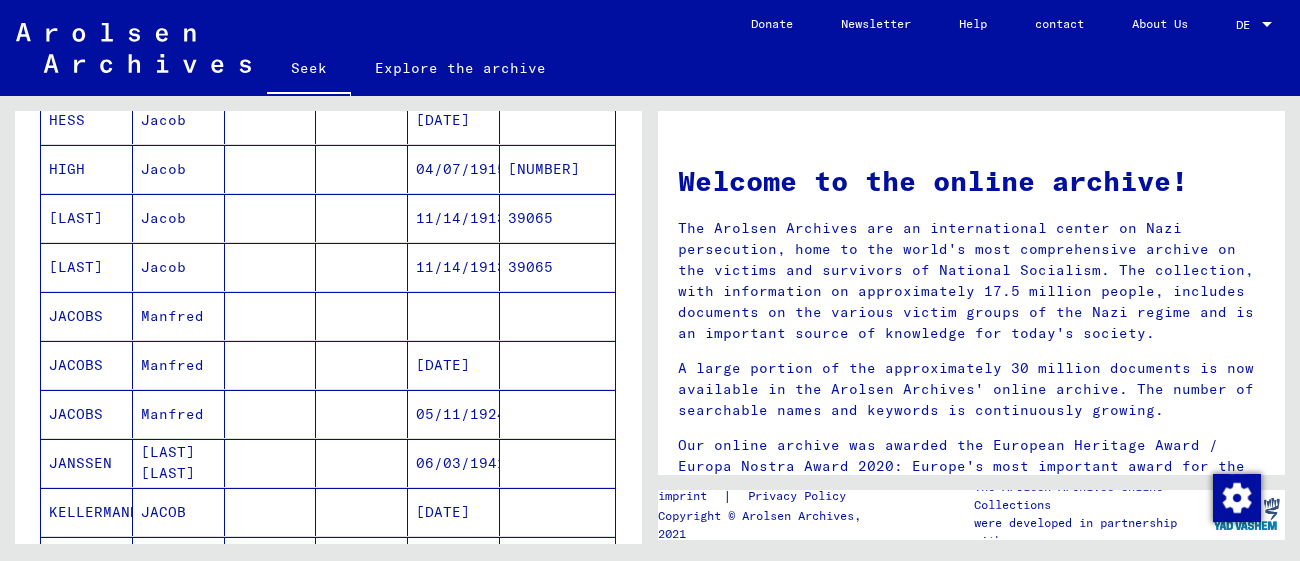 click on "05/11/1924" at bounding box center (461, 463) 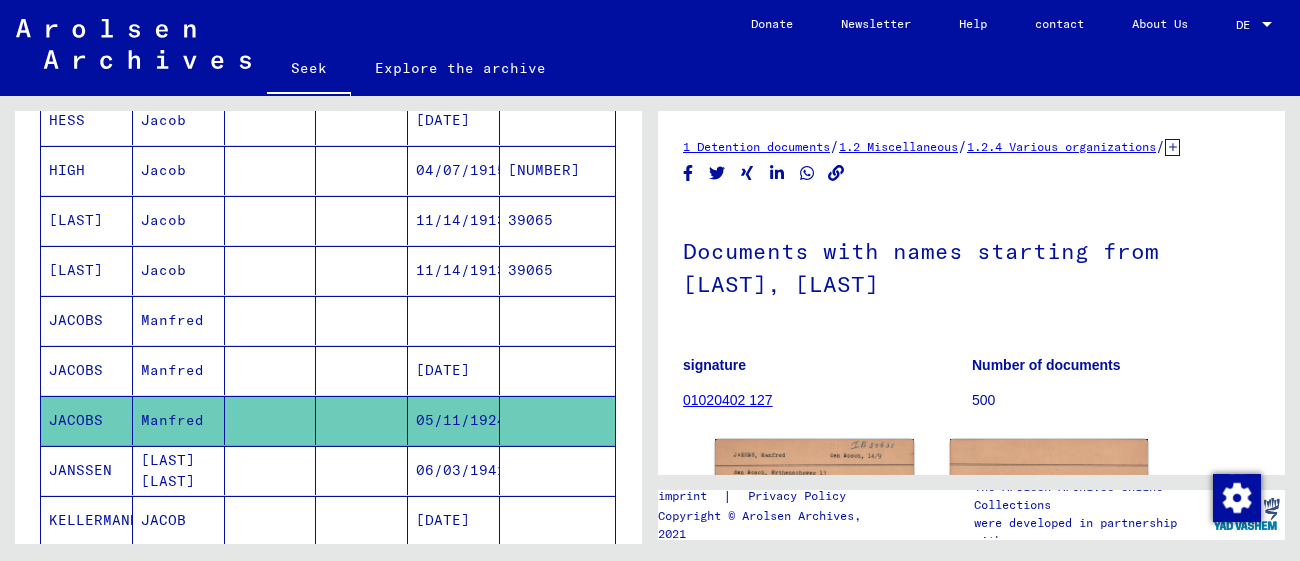 scroll, scrollTop: 0, scrollLeft: 0, axis: both 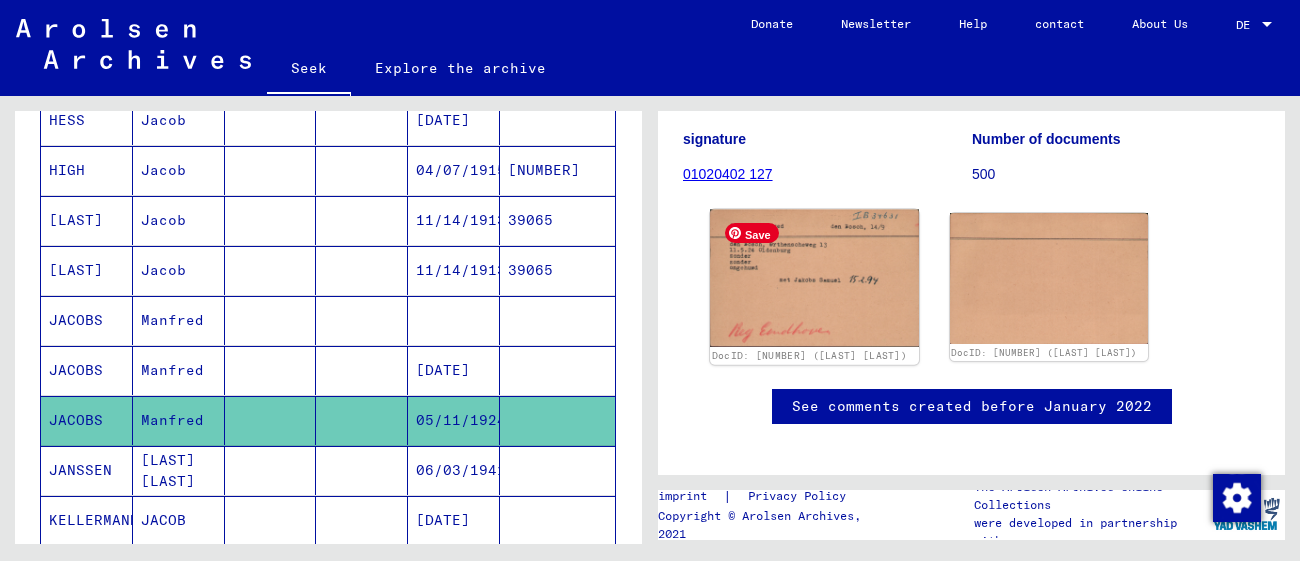 click 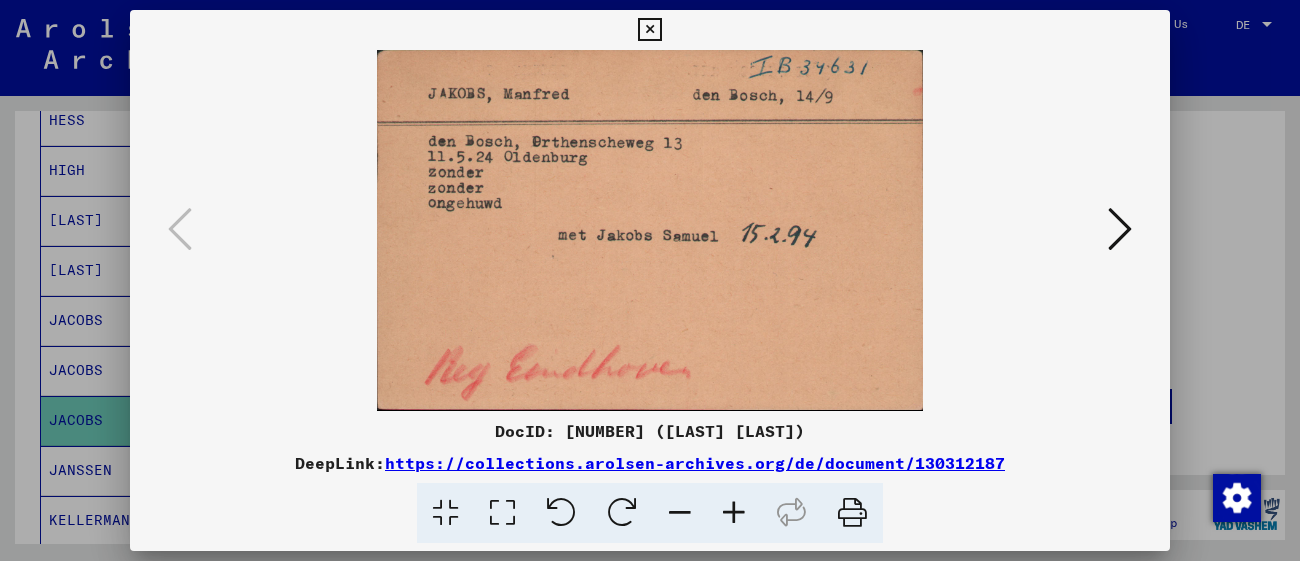 click at bounding box center (1120, 229) 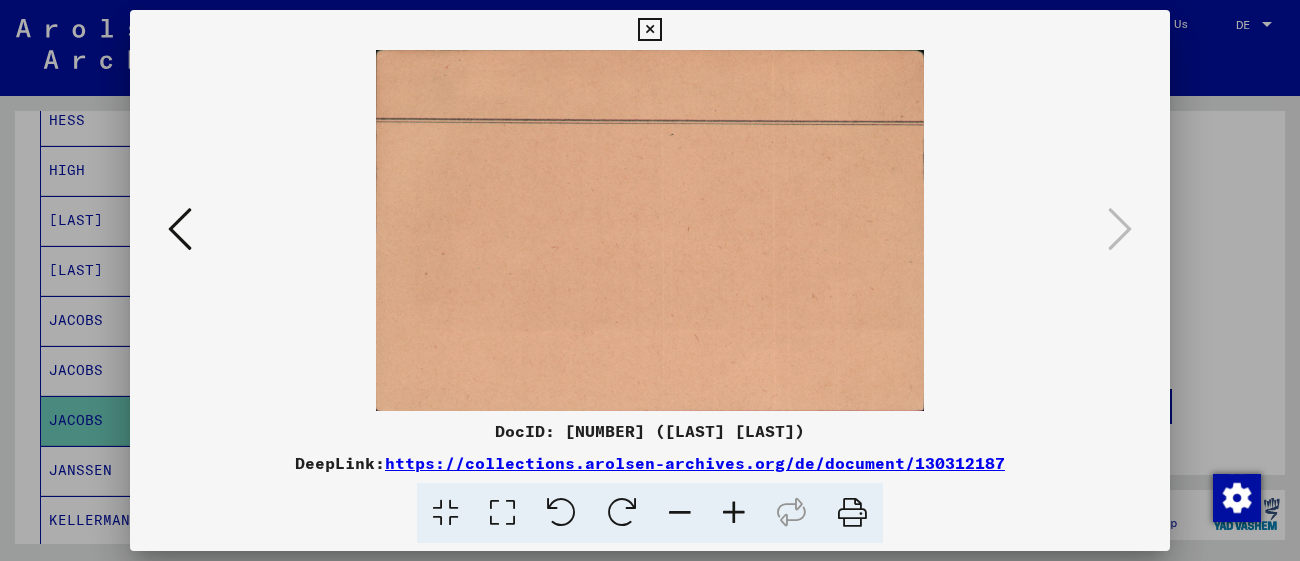 click at bounding box center [180, 229] 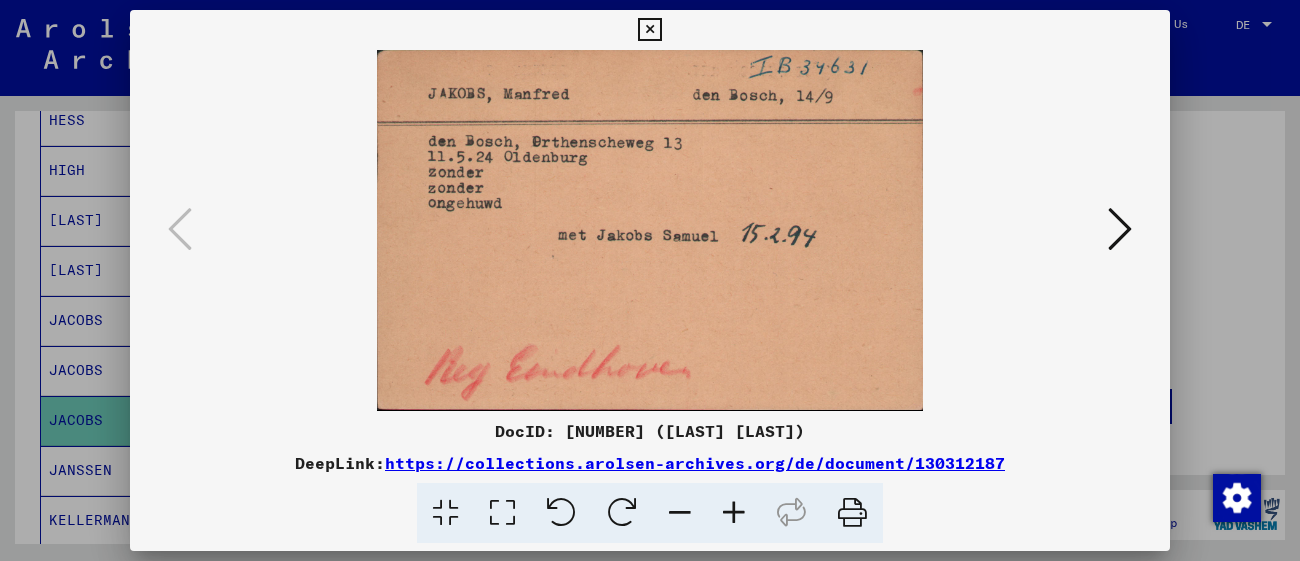 click at bounding box center (649, 30) 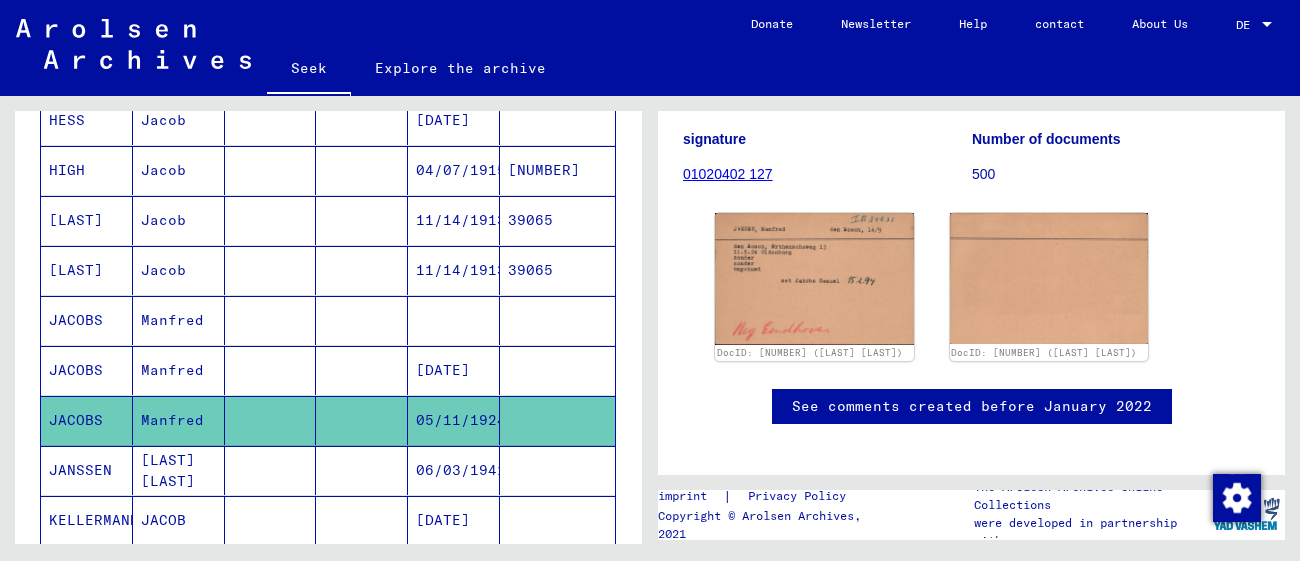 scroll, scrollTop: 0, scrollLeft: 0, axis: both 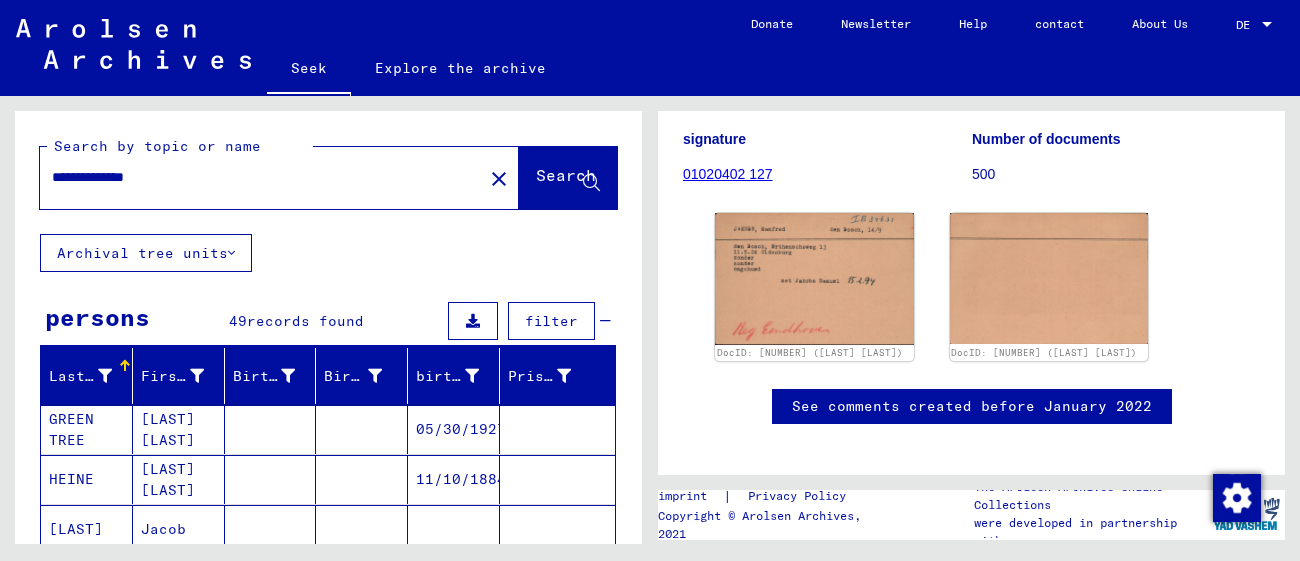 click on "**********" at bounding box center [261, 177] 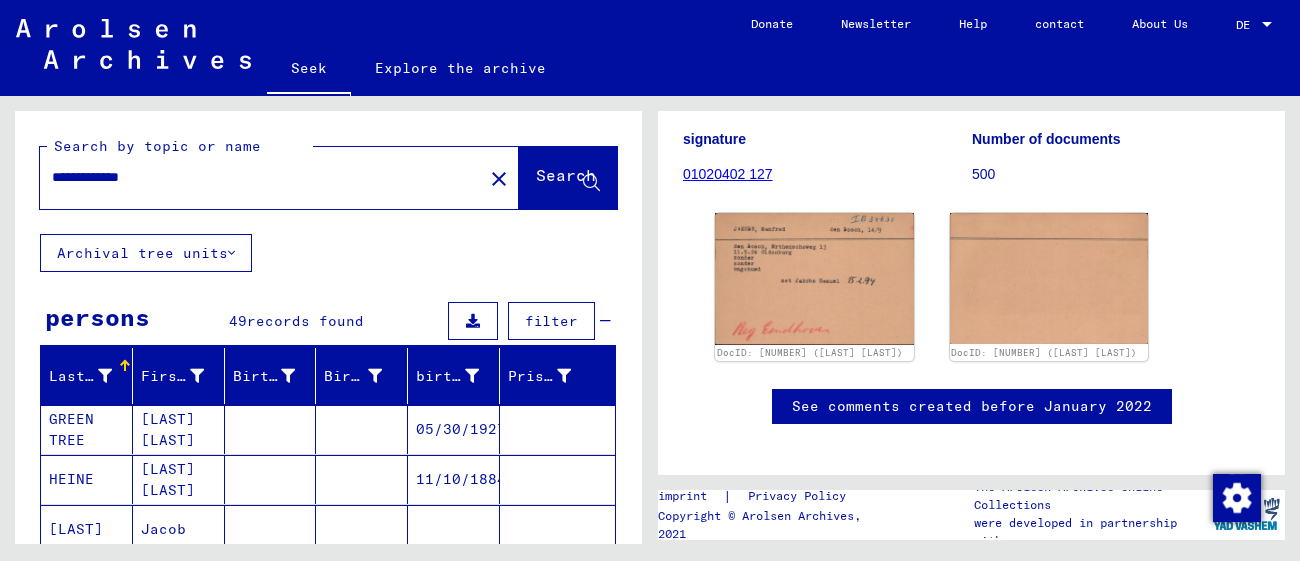 type on "**********" 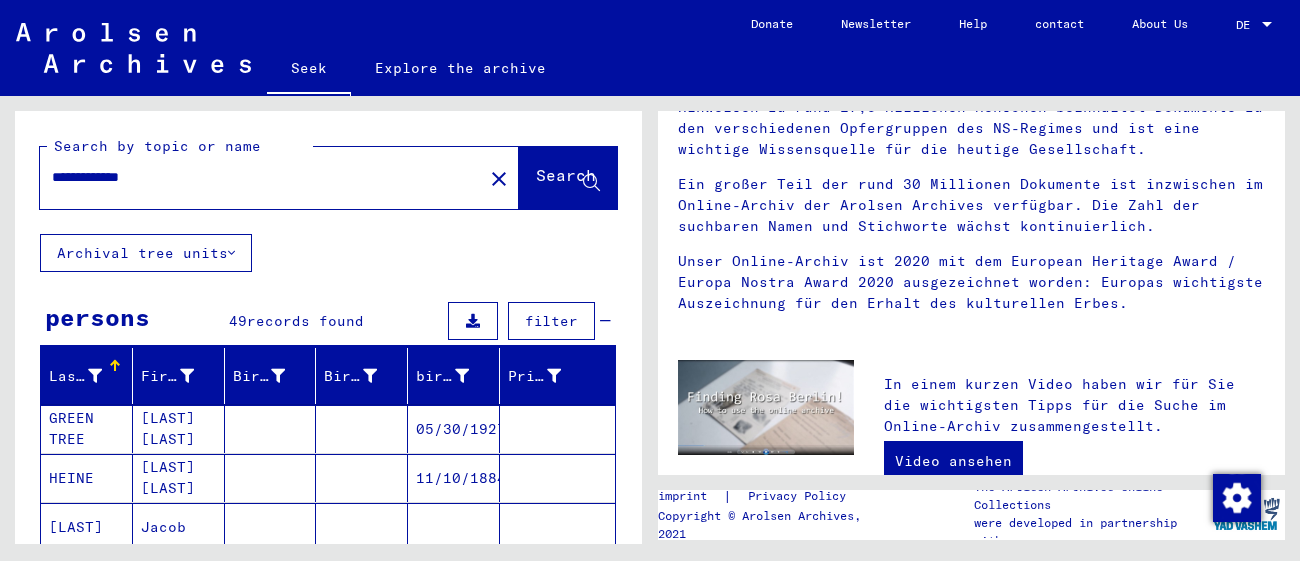 scroll, scrollTop: 0, scrollLeft: 0, axis: both 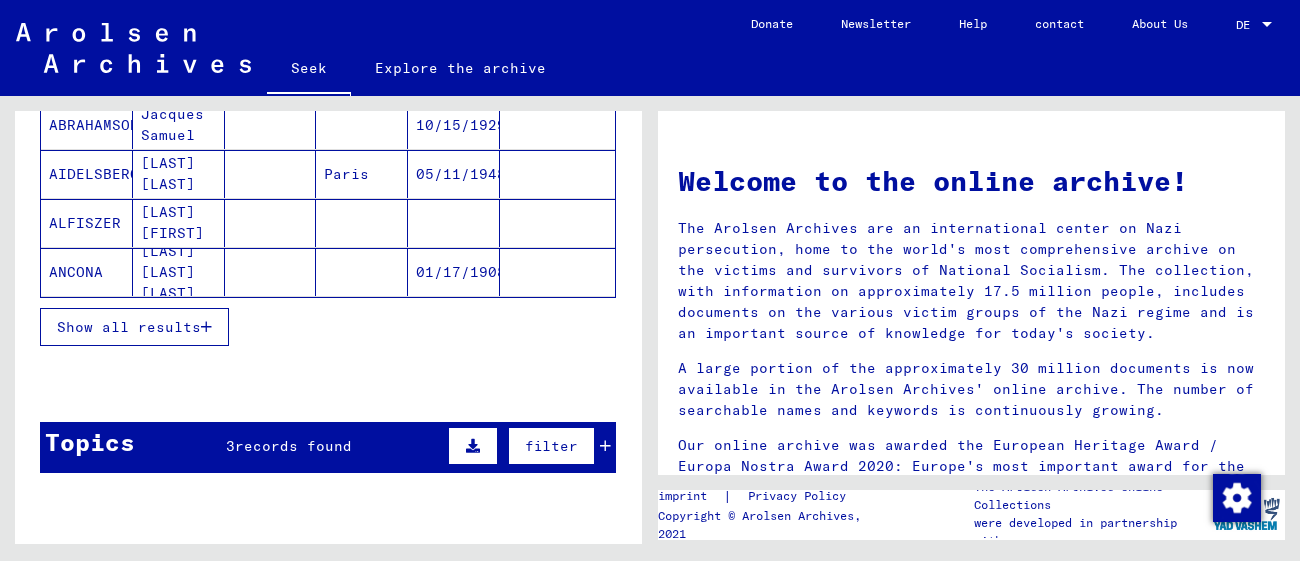 click on "Show all results" at bounding box center (129, 327) 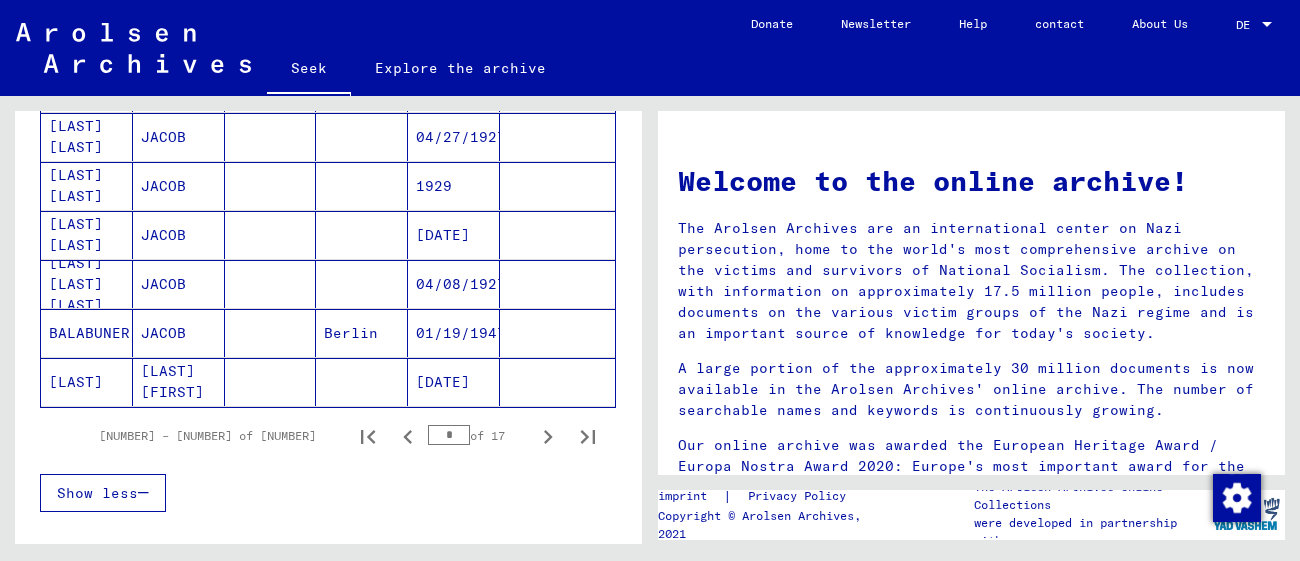 scroll, scrollTop: 1249, scrollLeft: 0, axis: vertical 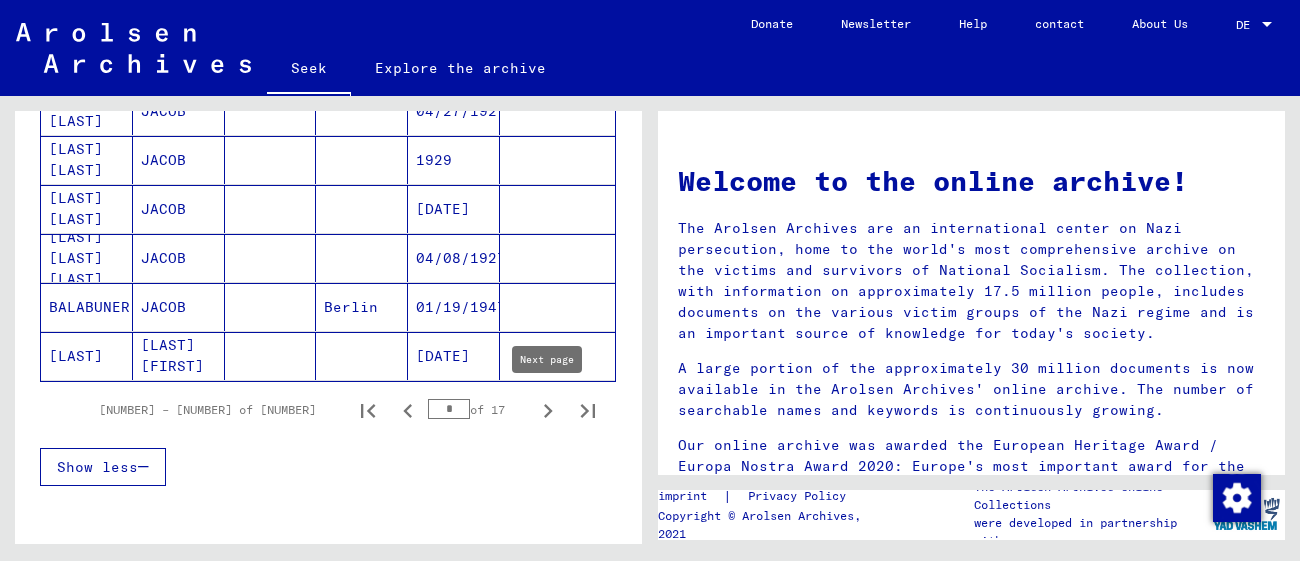 click 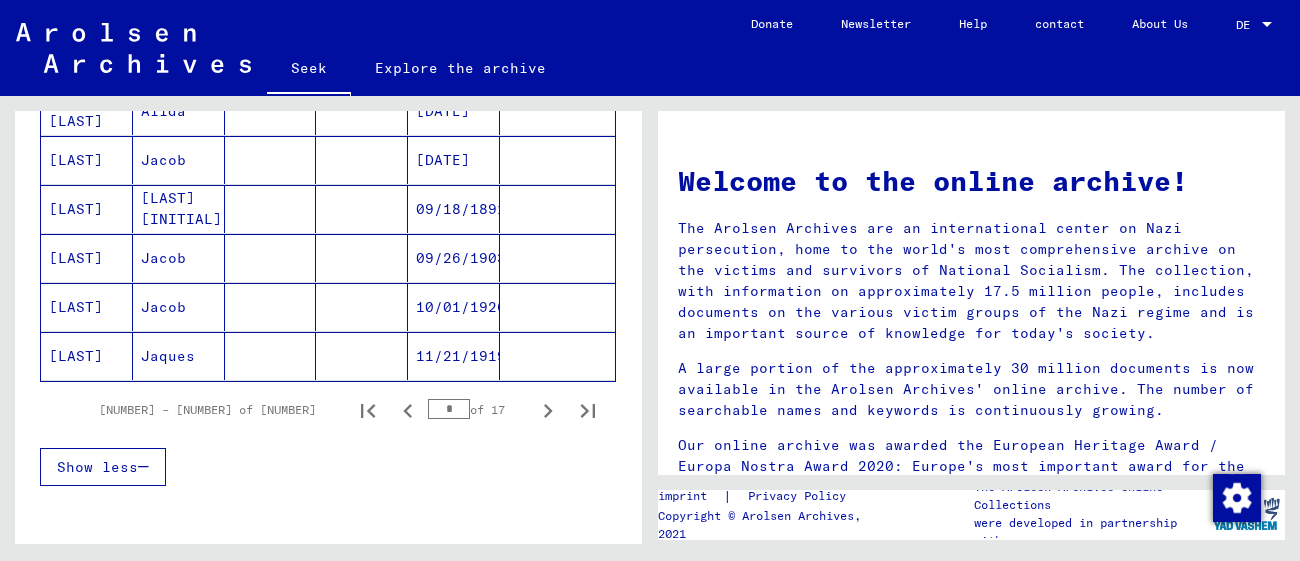 click 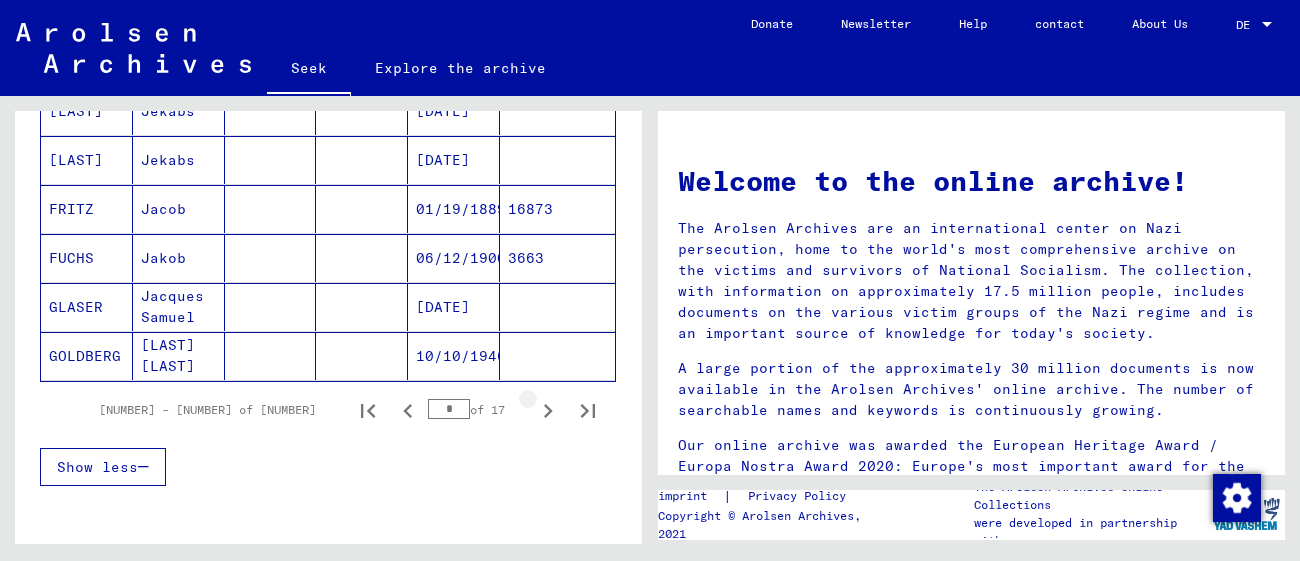 click 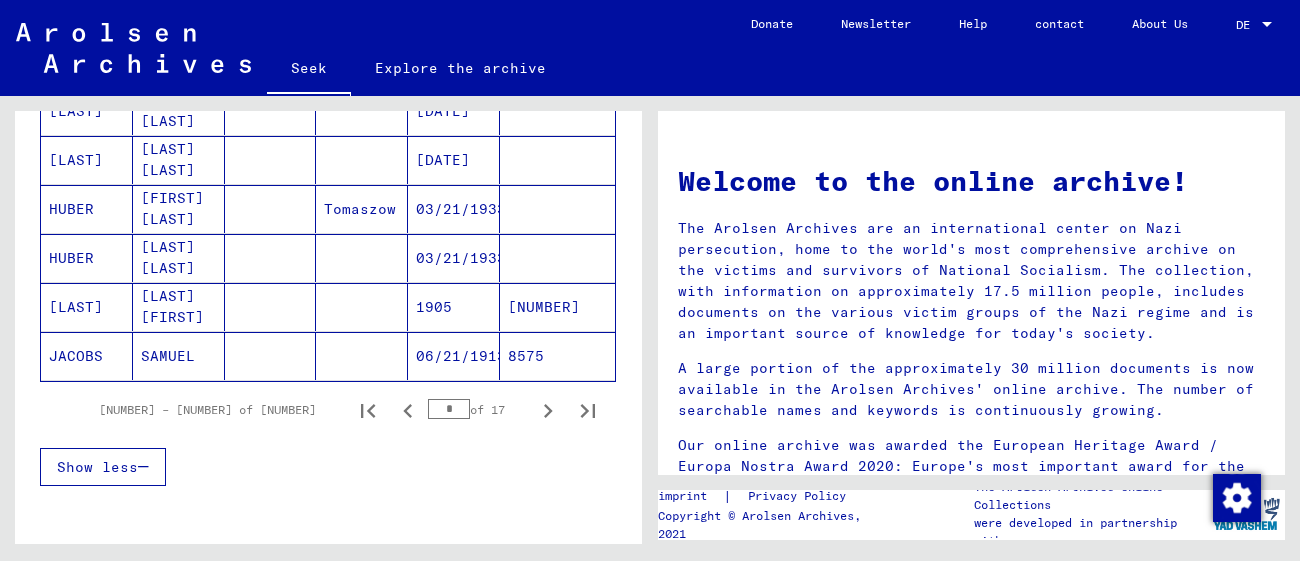 click 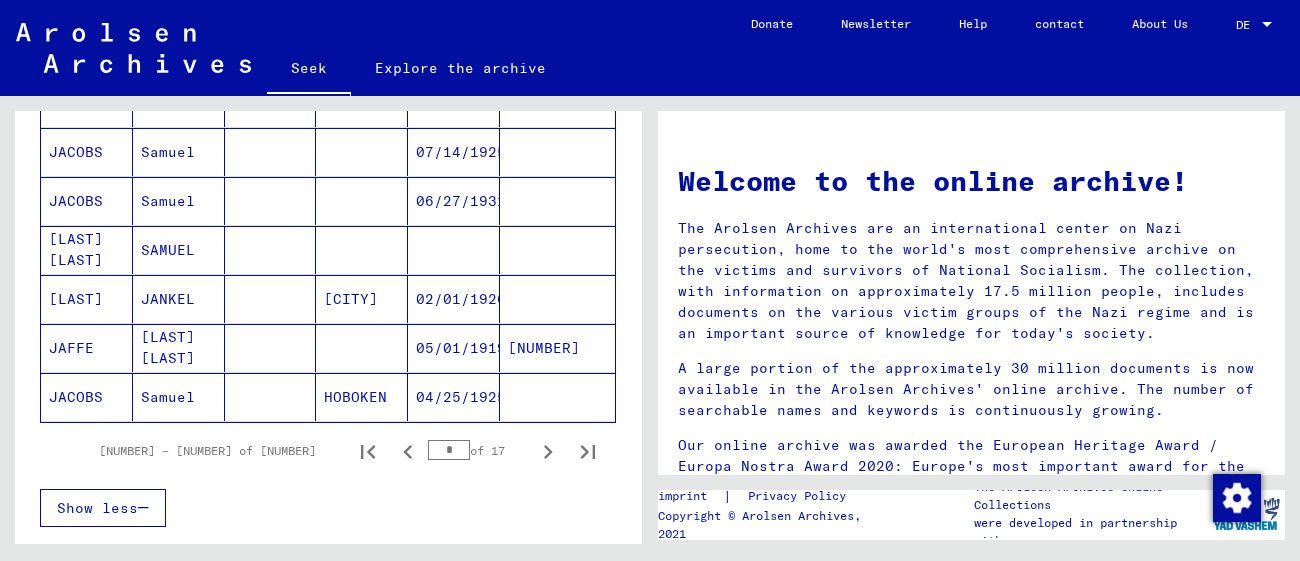 scroll, scrollTop: 1211, scrollLeft: 0, axis: vertical 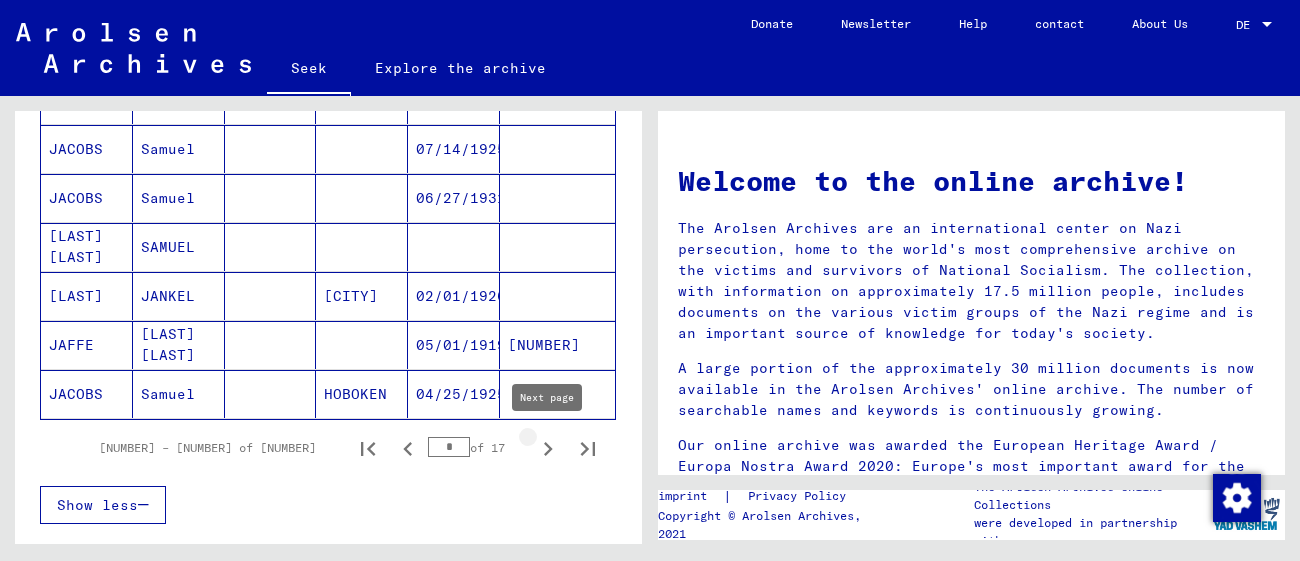 click 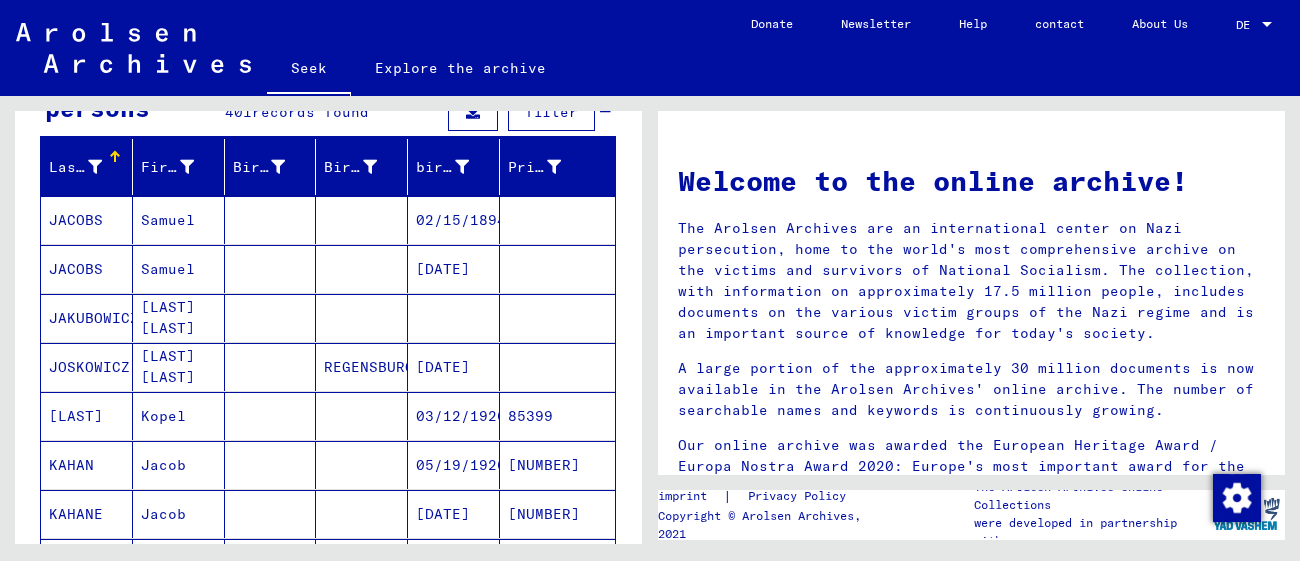 scroll, scrollTop: 206, scrollLeft: 0, axis: vertical 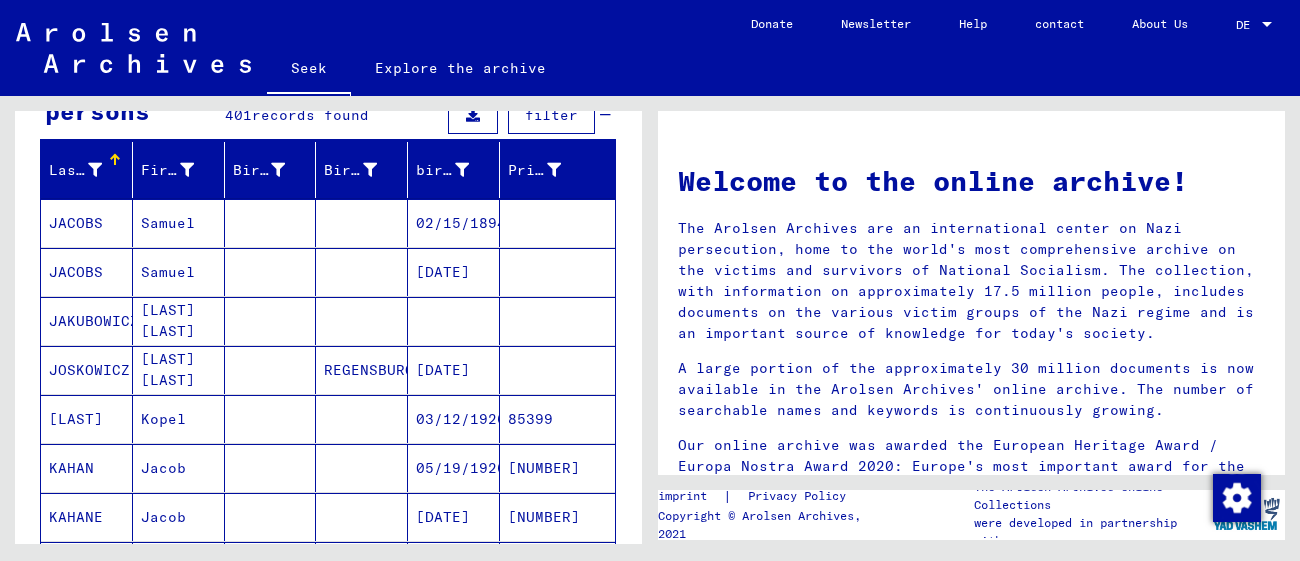 click on "02/15/1894" at bounding box center [443, 272] 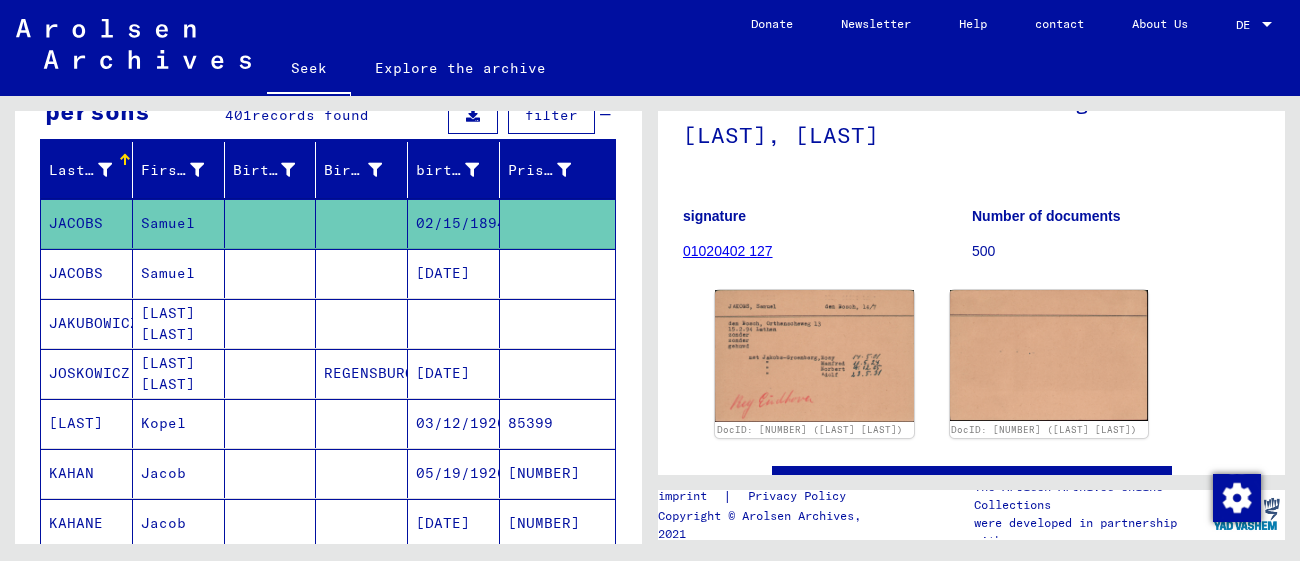 scroll, scrollTop: 150, scrollLeft: 0, axis: vertical 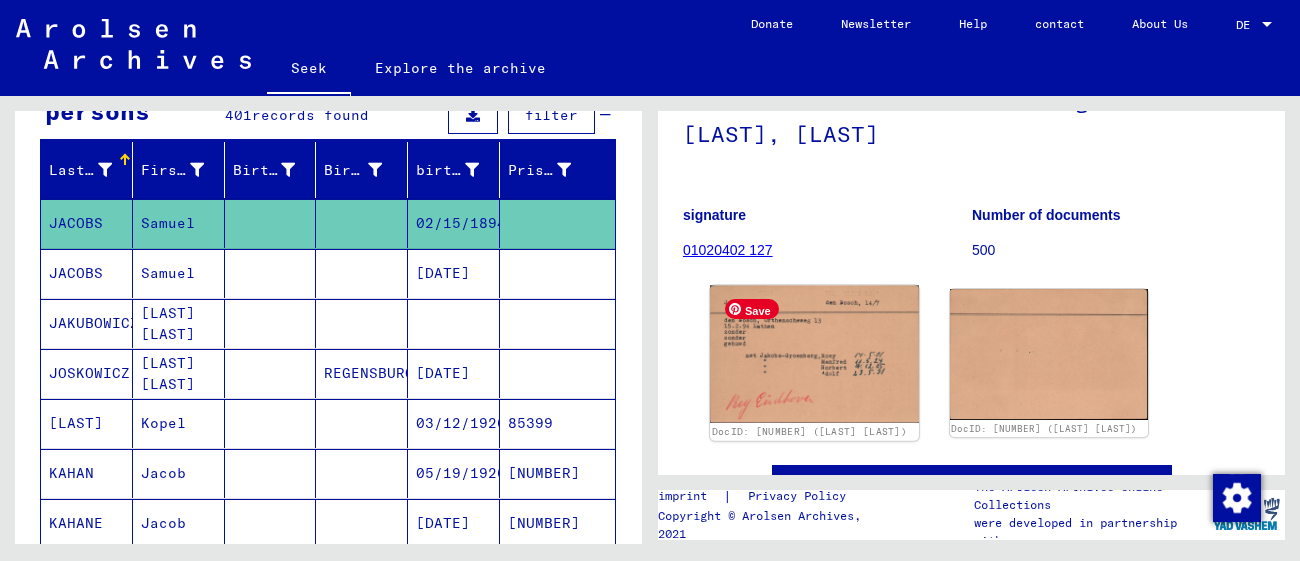 click 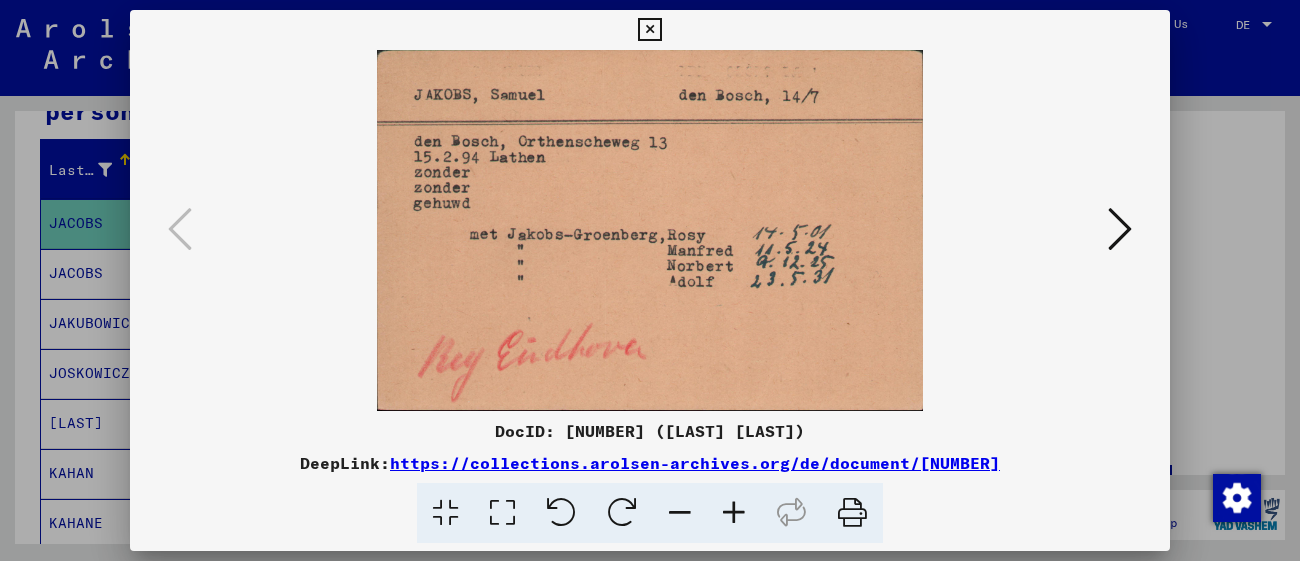 click at bounding box center (649, 30) 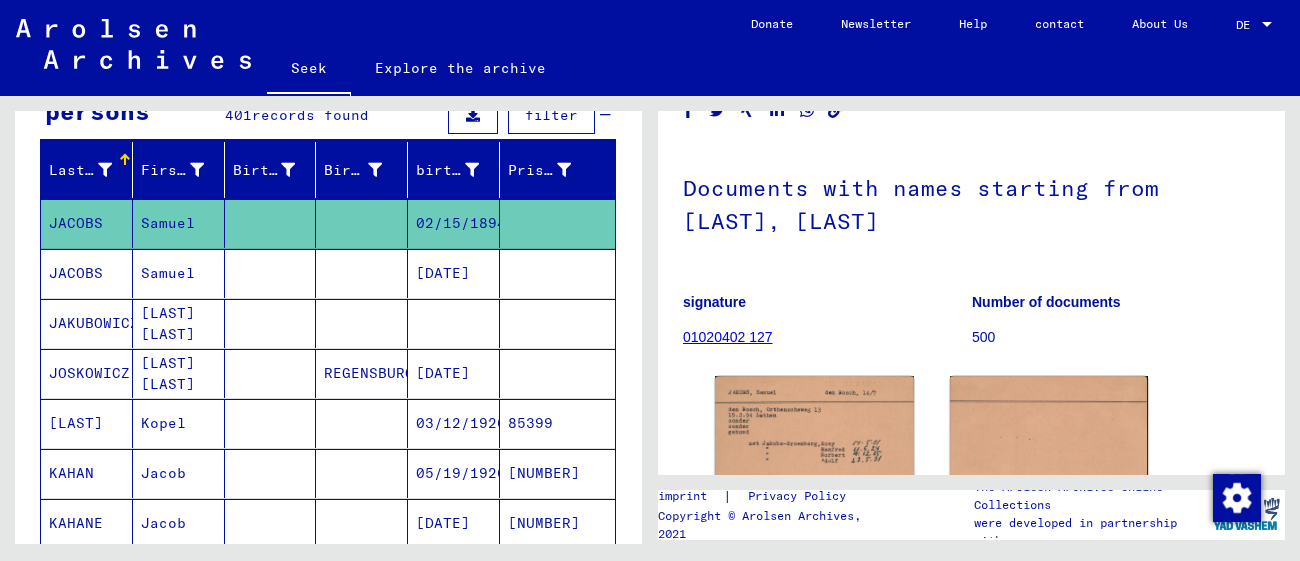 scroll, scrollTop: 54, scrollLeft: 0, axis: vertical 